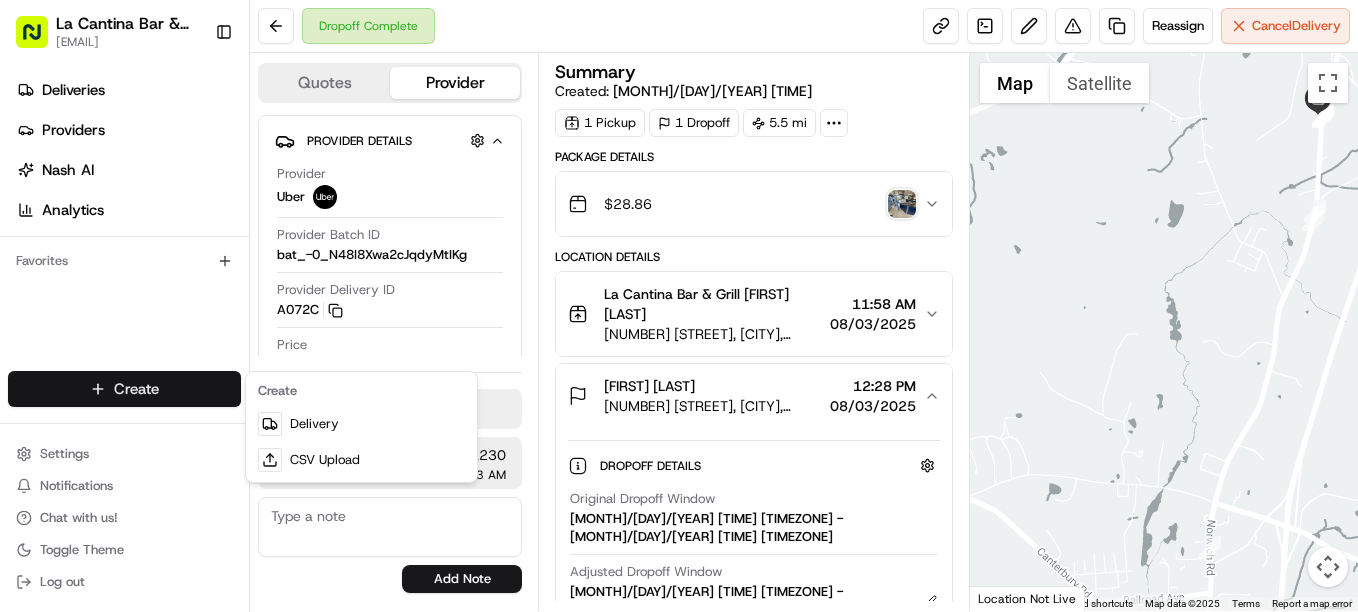 scroll, scrollTop: 0, scrollLeft: 0, axis: both 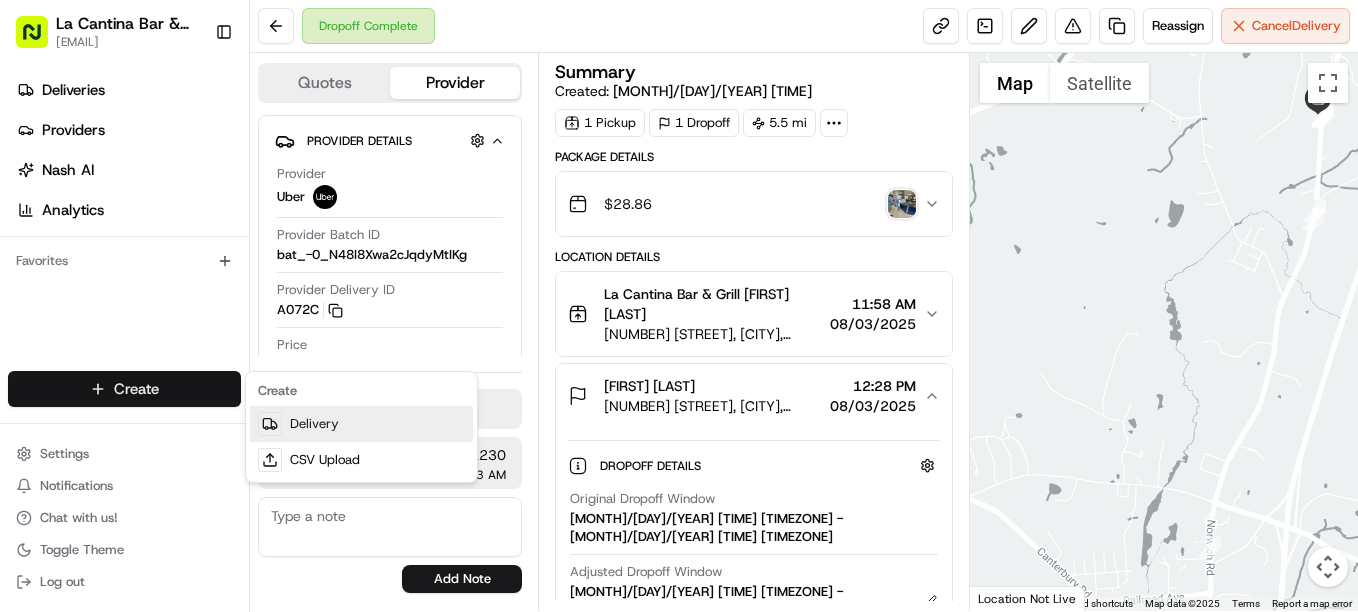 click on "Delivery" at bounding box center (361, 424) 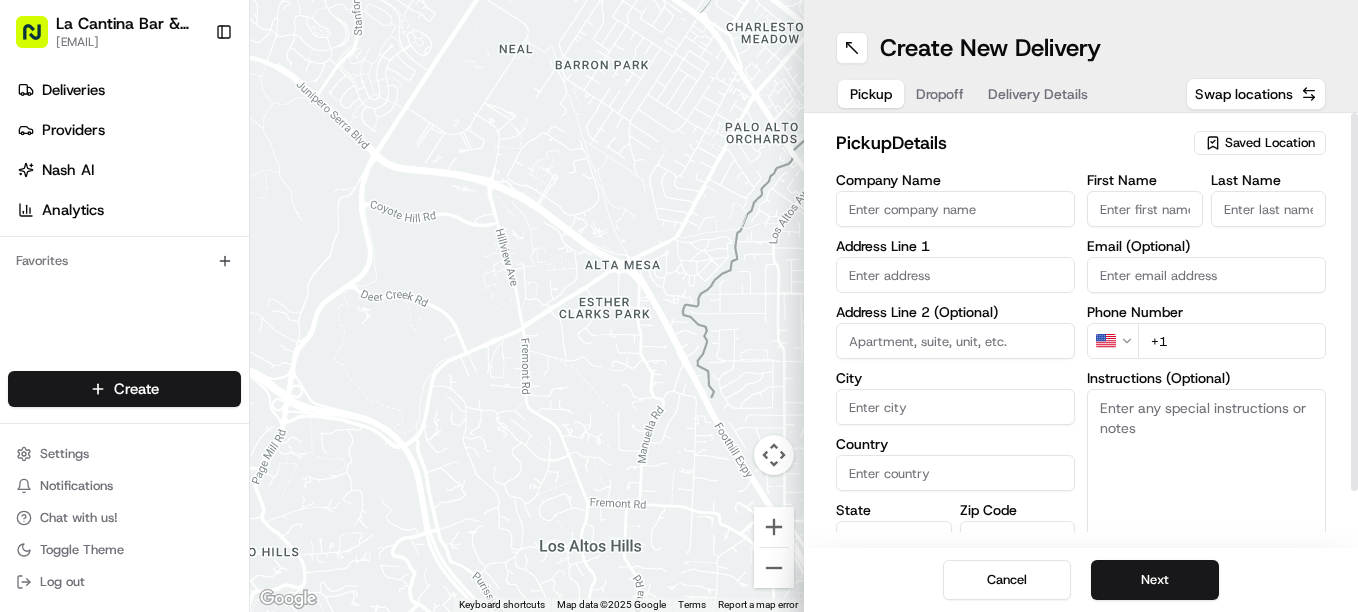 click on "Saved Location" at bounding box center [1270, 143] 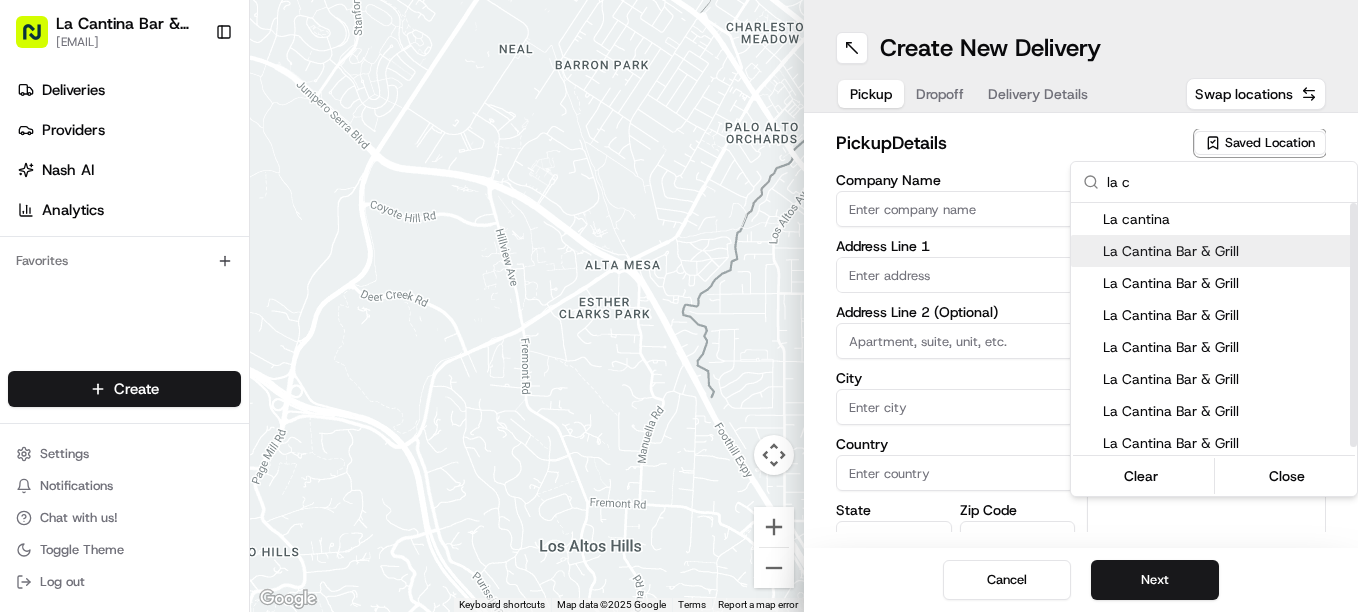 type on "la c" 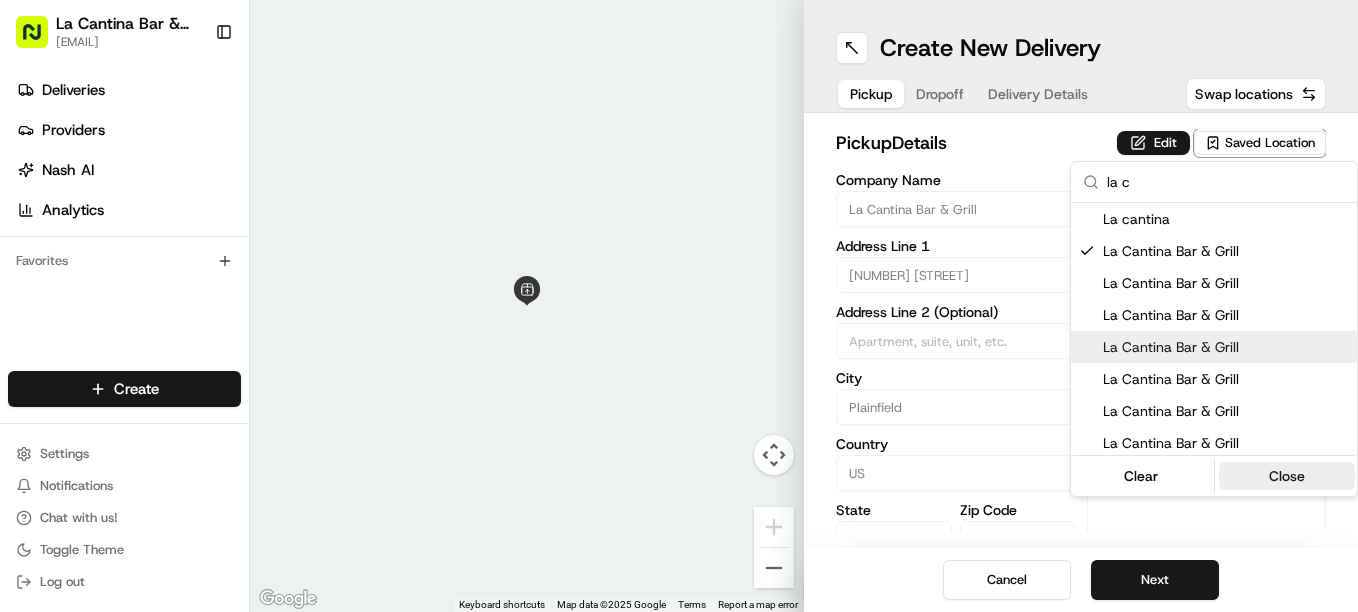 click on "Close" at bounding box center (1287, 476) 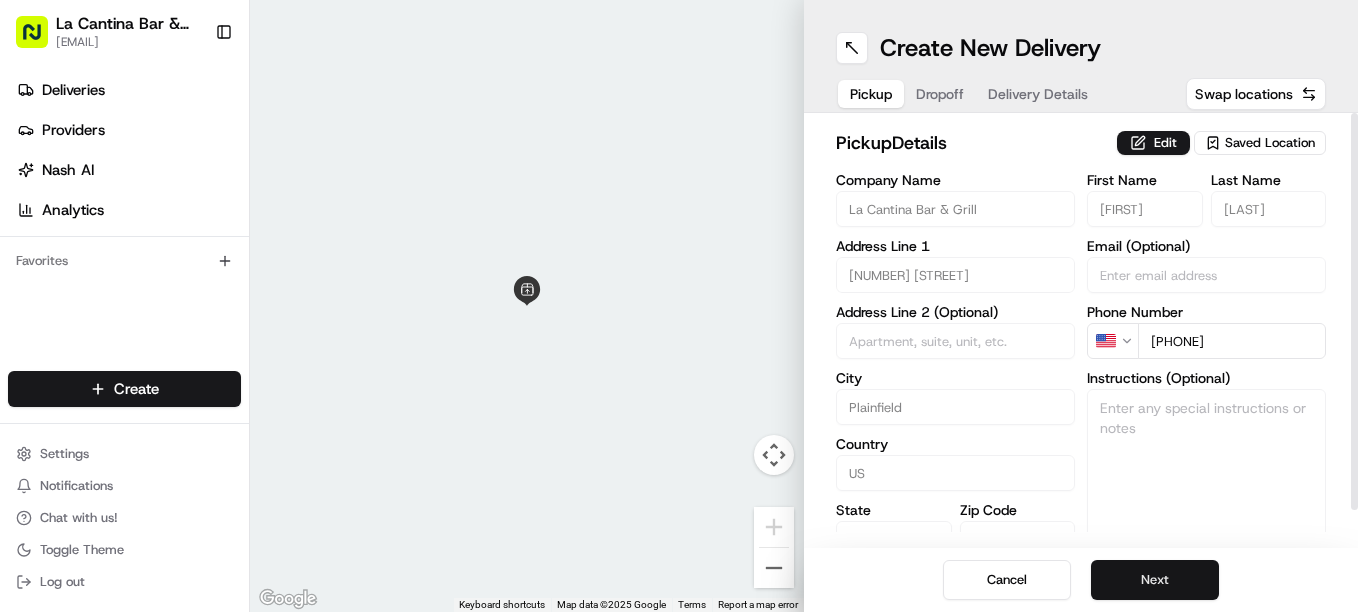 click on "Next" at bounding box center (1155, 580) 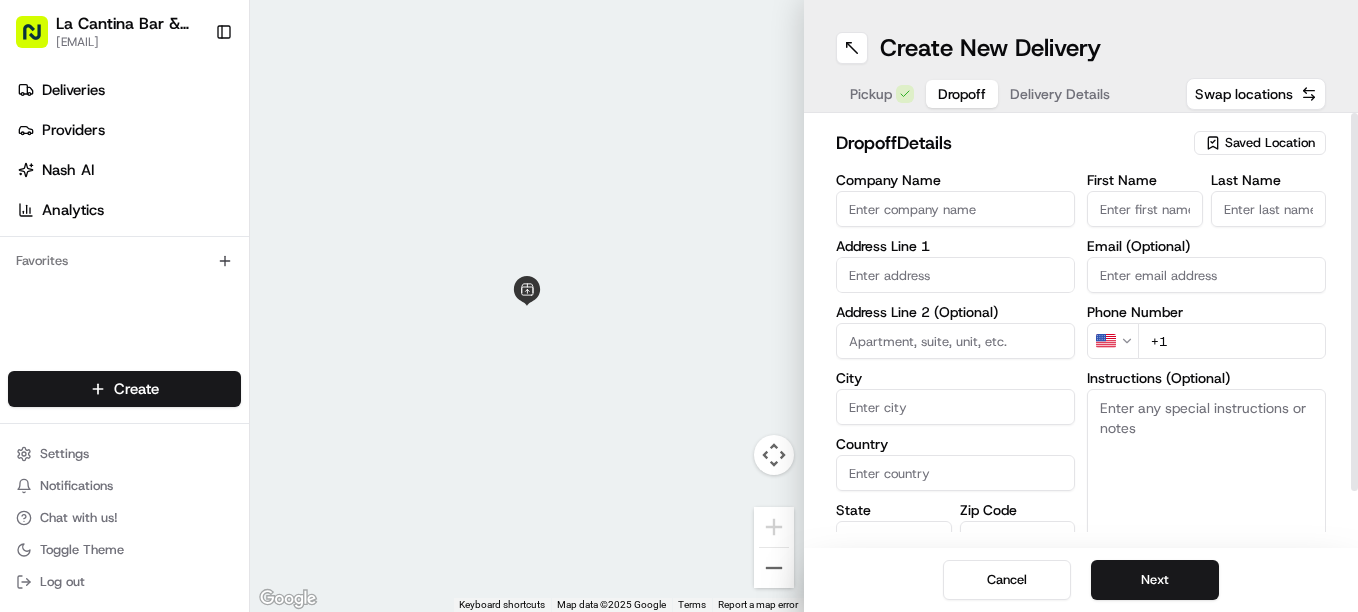 paste on "(Prime rib, onion, mushrooms, cheese and queso on top)" 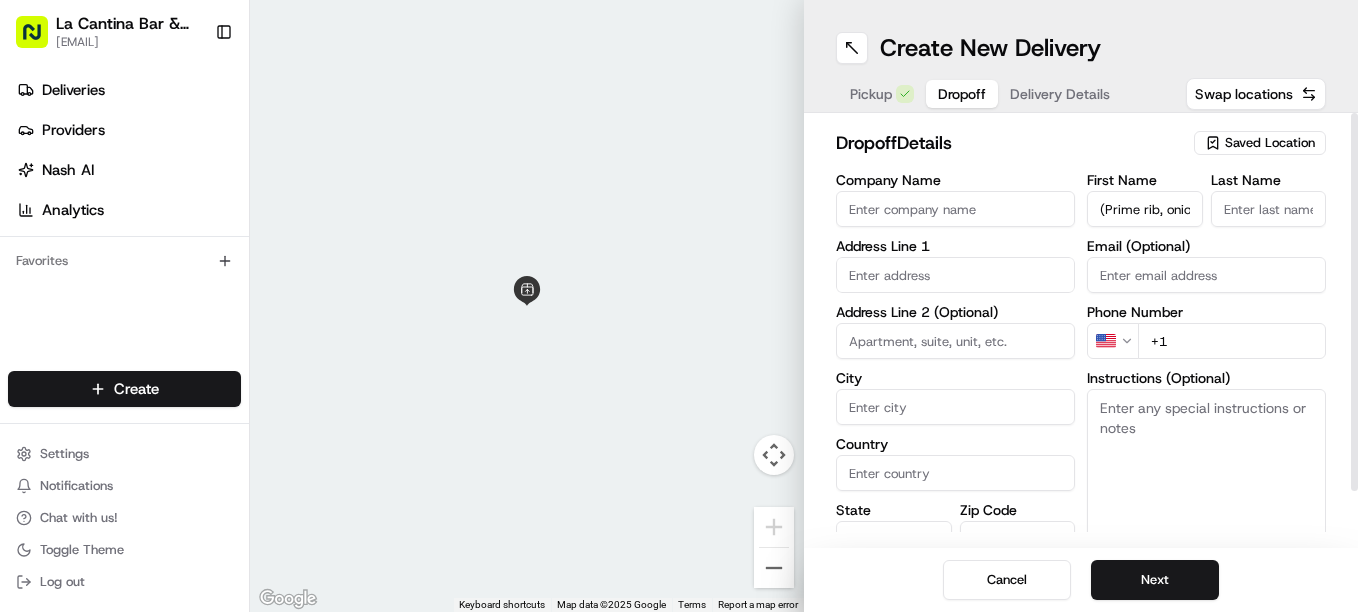 click on "(Prime rib, onion, mushrooms, cheese and queso on top) the" at bounding box center (1145, 209) 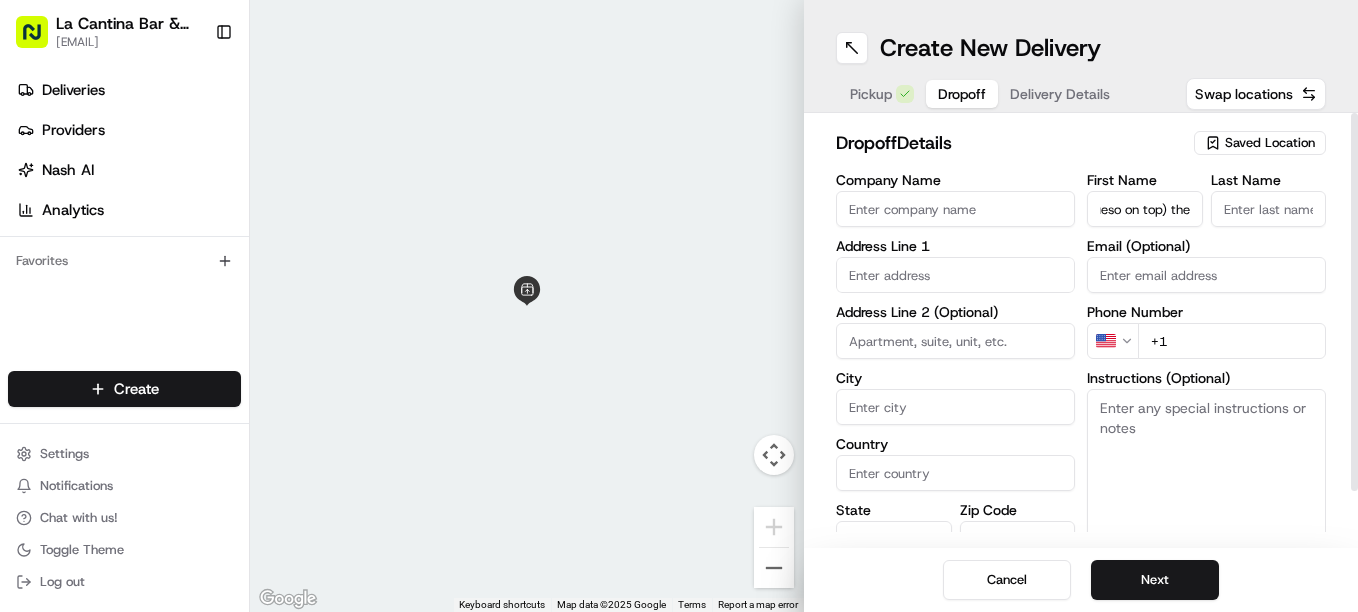 click on "(Prime rib, onion, mushrooms, cheese and queso on top) the" at bounding box center [1145, 209] 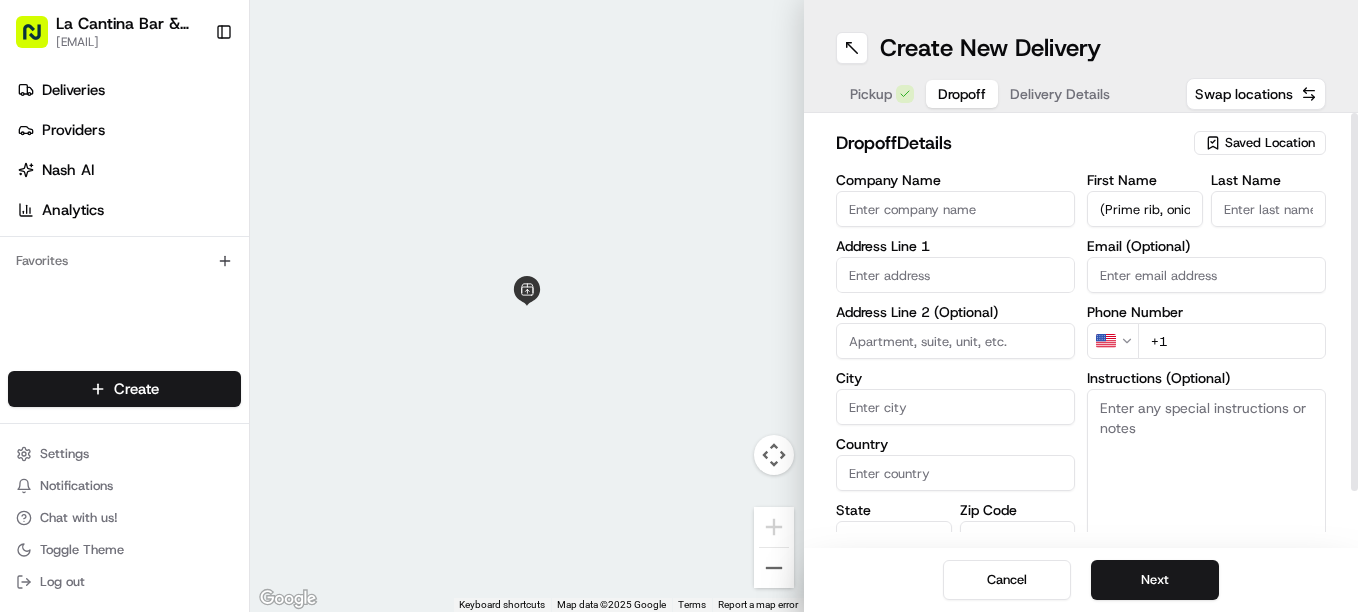 drag, startPoint x: 1191, startPoint y: 210, endPoint x: 1050, endPoint y: 209, distance: 141.00354 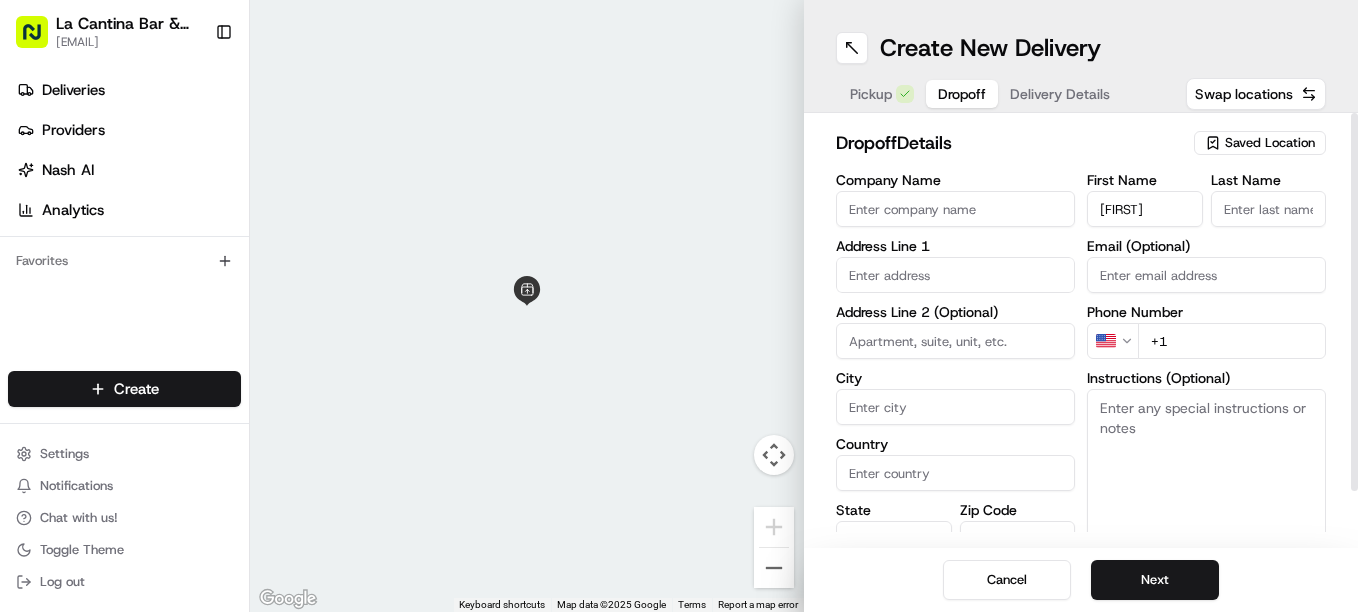 type on "[FIRST]" 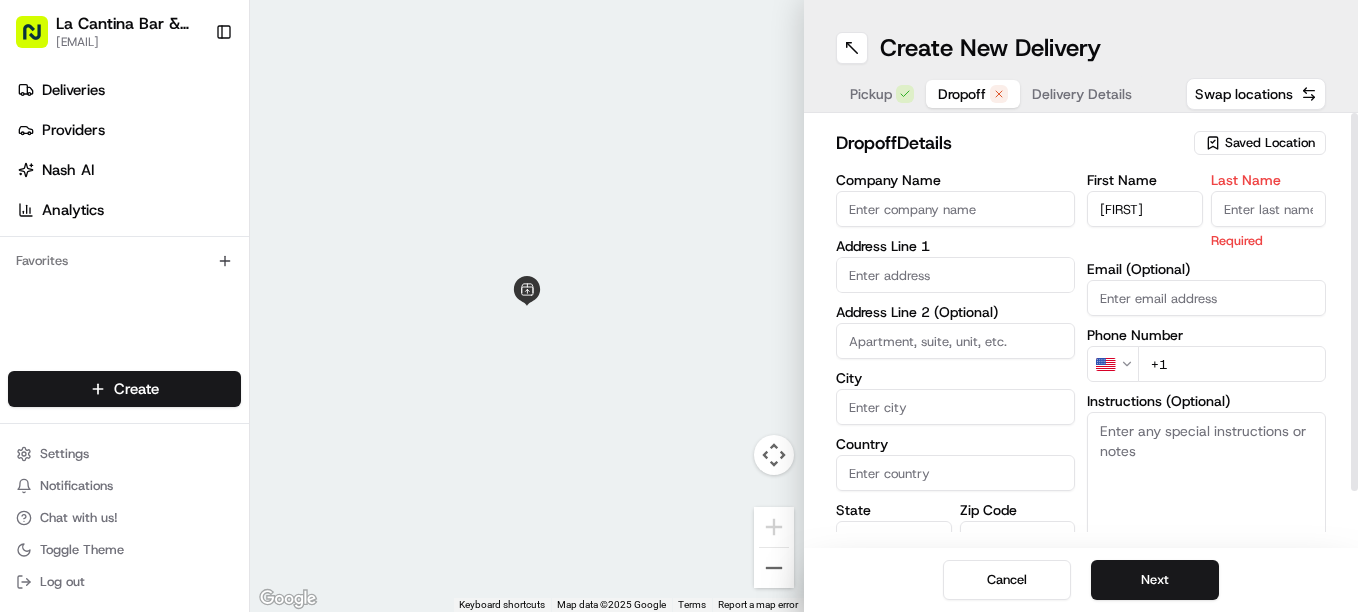 click on "Last Name" at bounding box center (1269, 209) 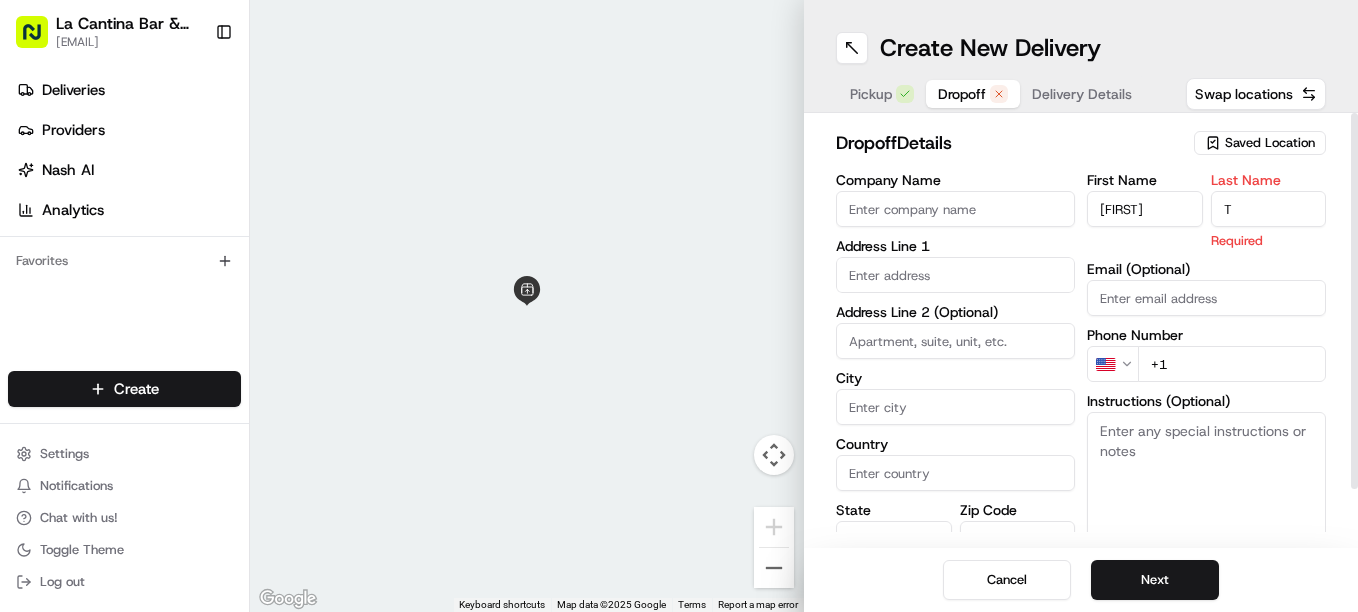type on "T" 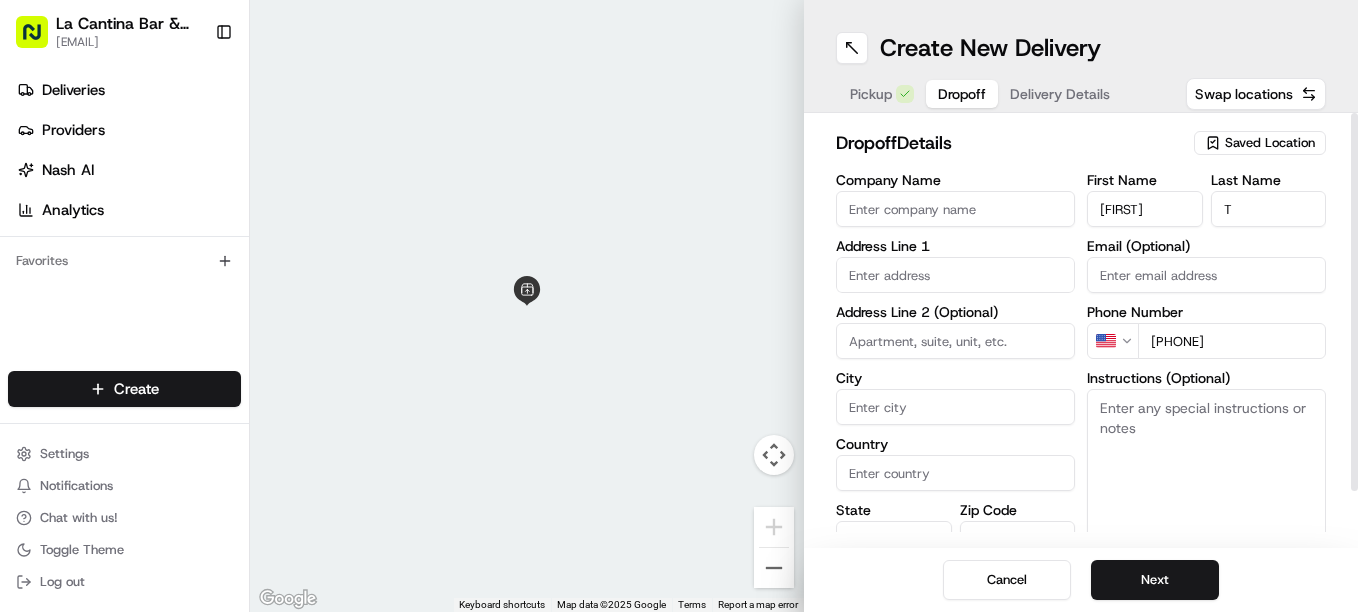 type on "[PHONE]" 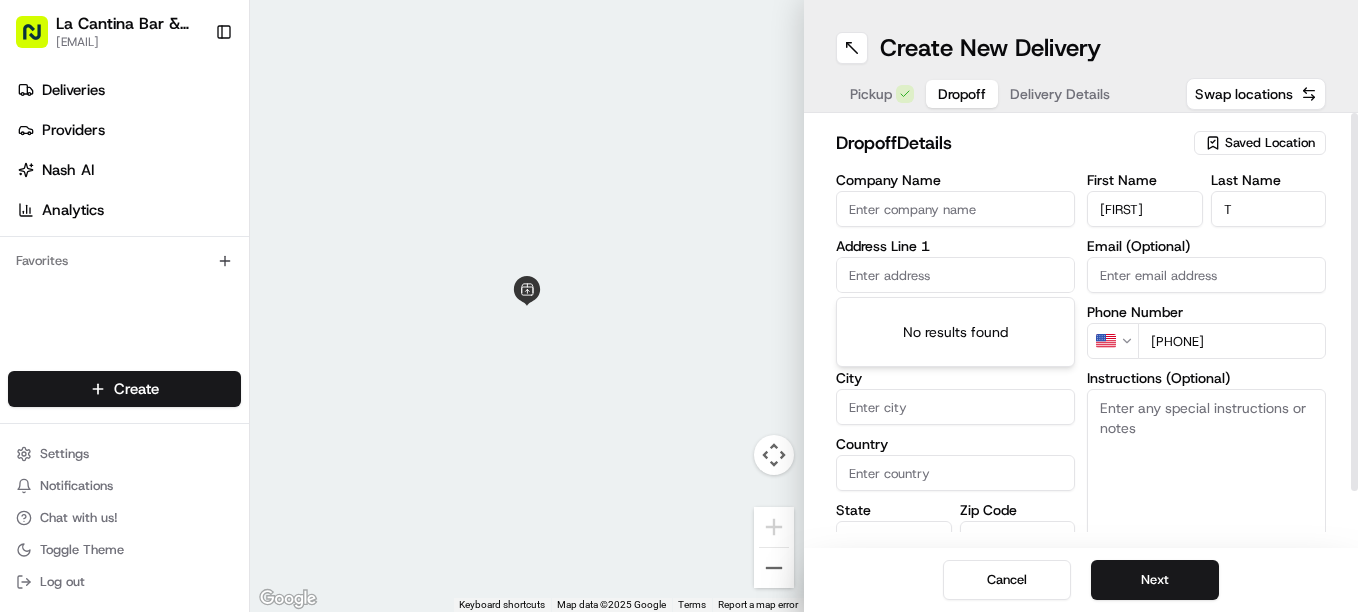click at bounding box center [955, 275] 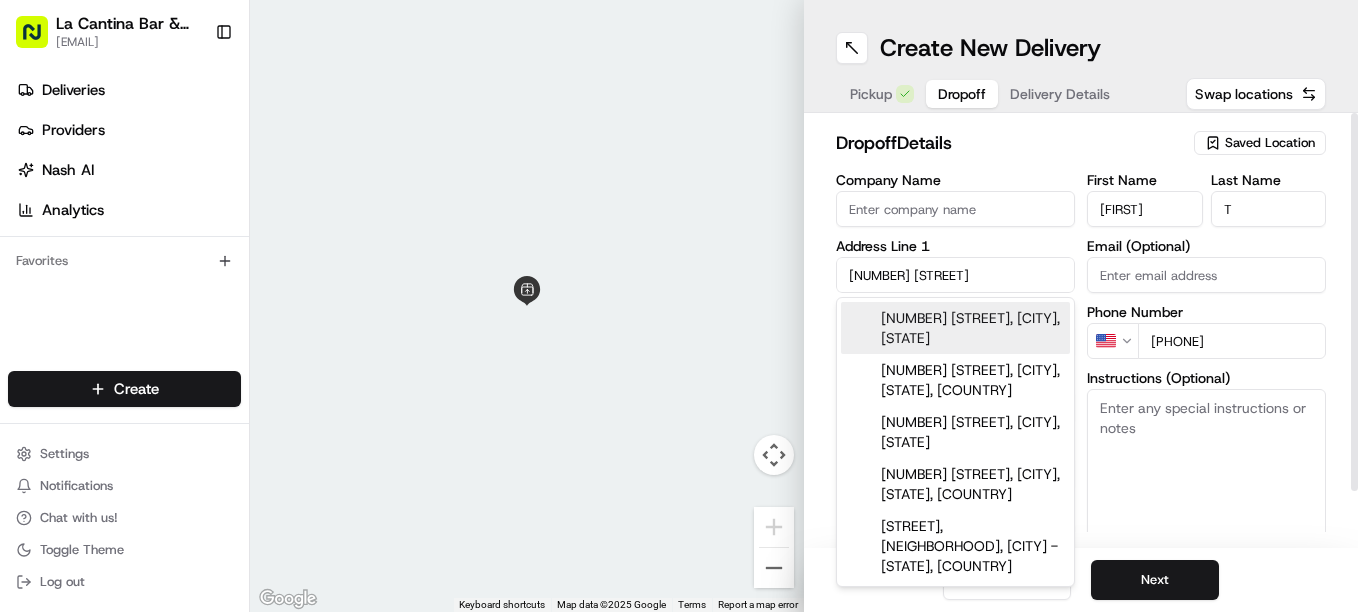 click on "[NUMBER] [STREET], [CITY], [STATE]" at bounding box center [955, 328] 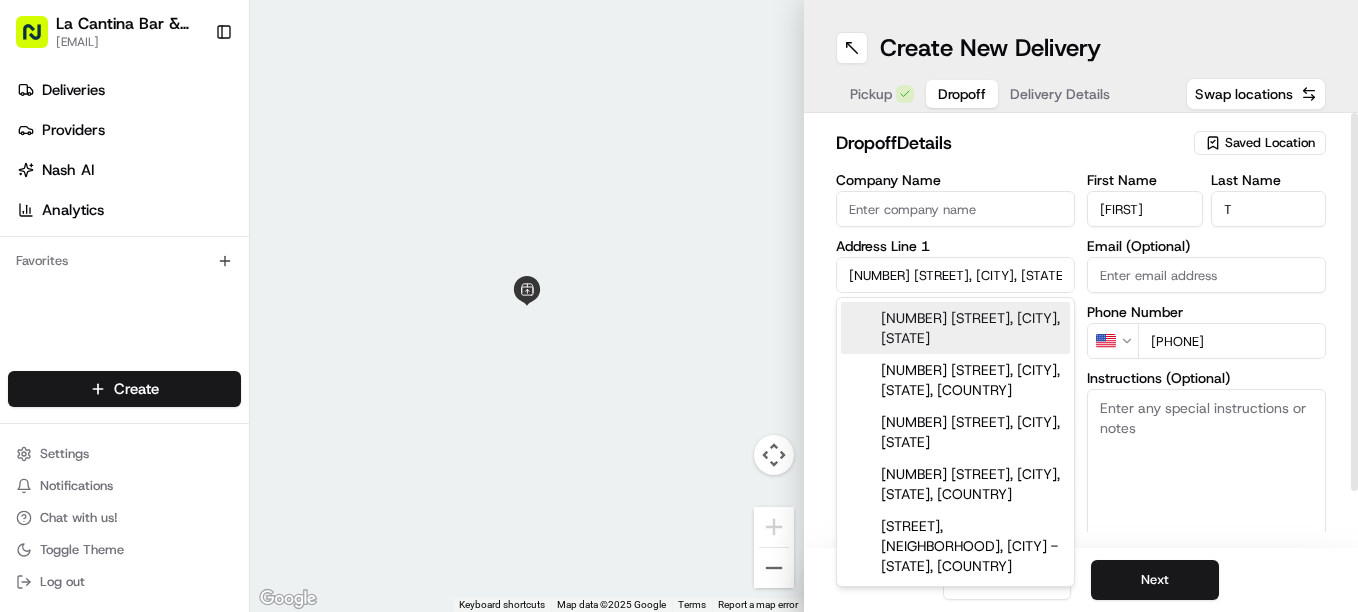 type on "[NUMBER] [STREET], [CITY], [STATE], [COUNTRY]" 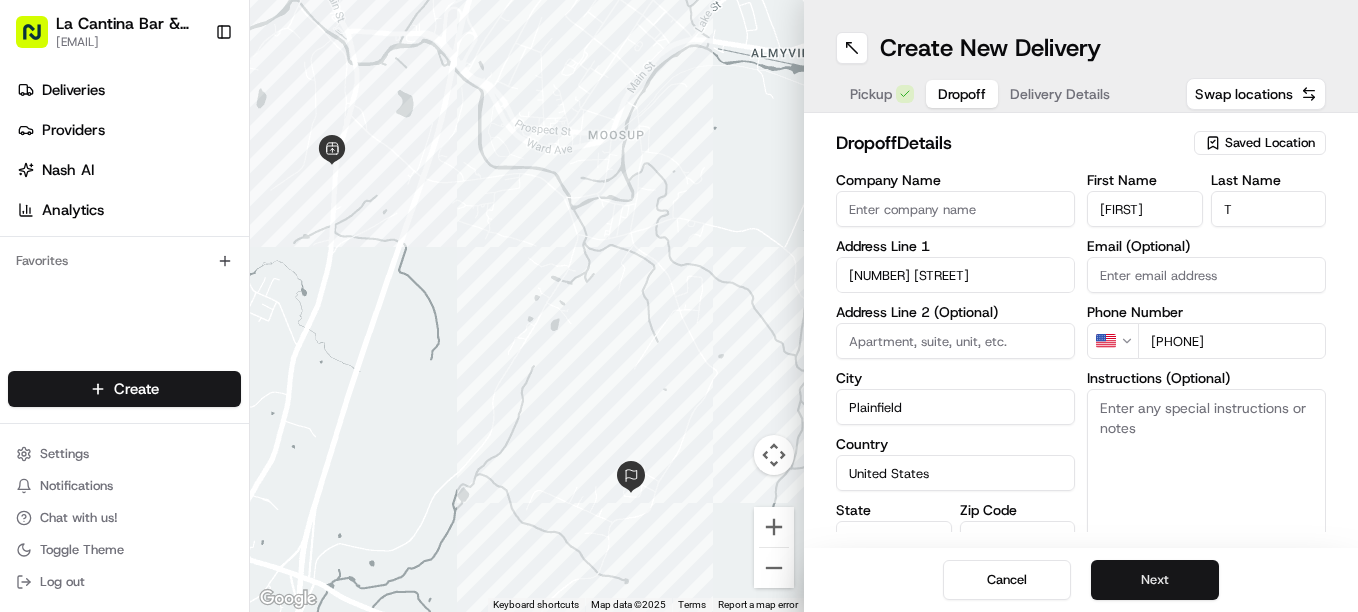click on "Next" at bounding box center [1155, 580] 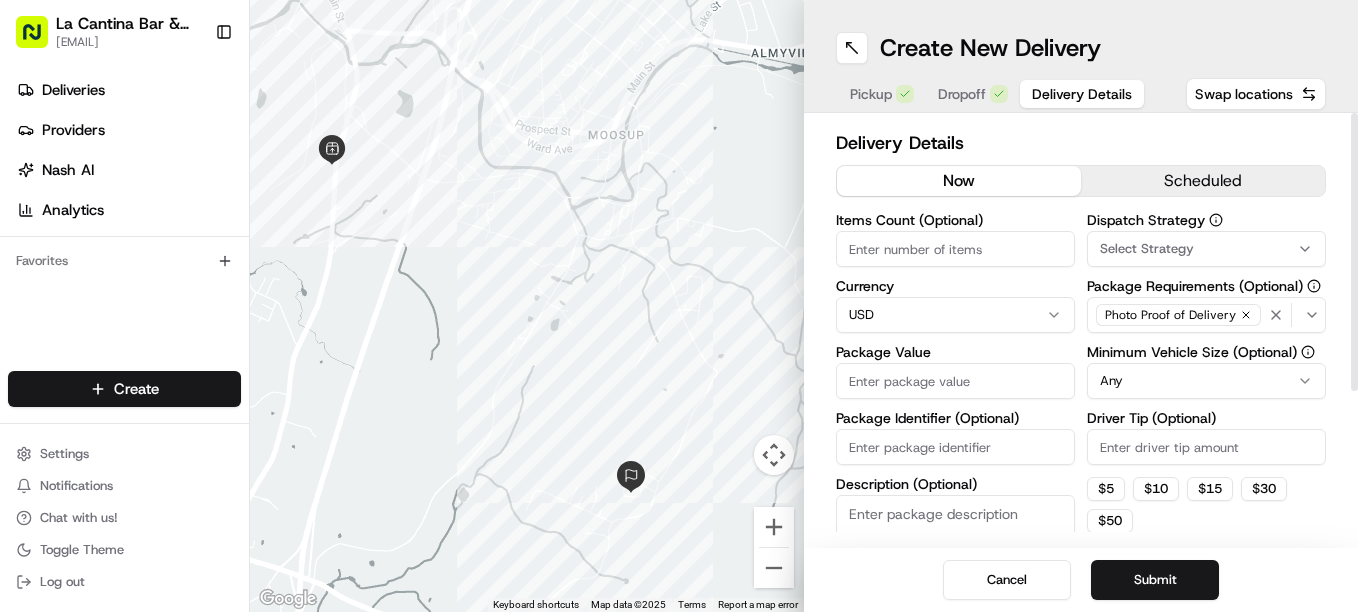 click on "Package Value" at bounding box center [955, 381] 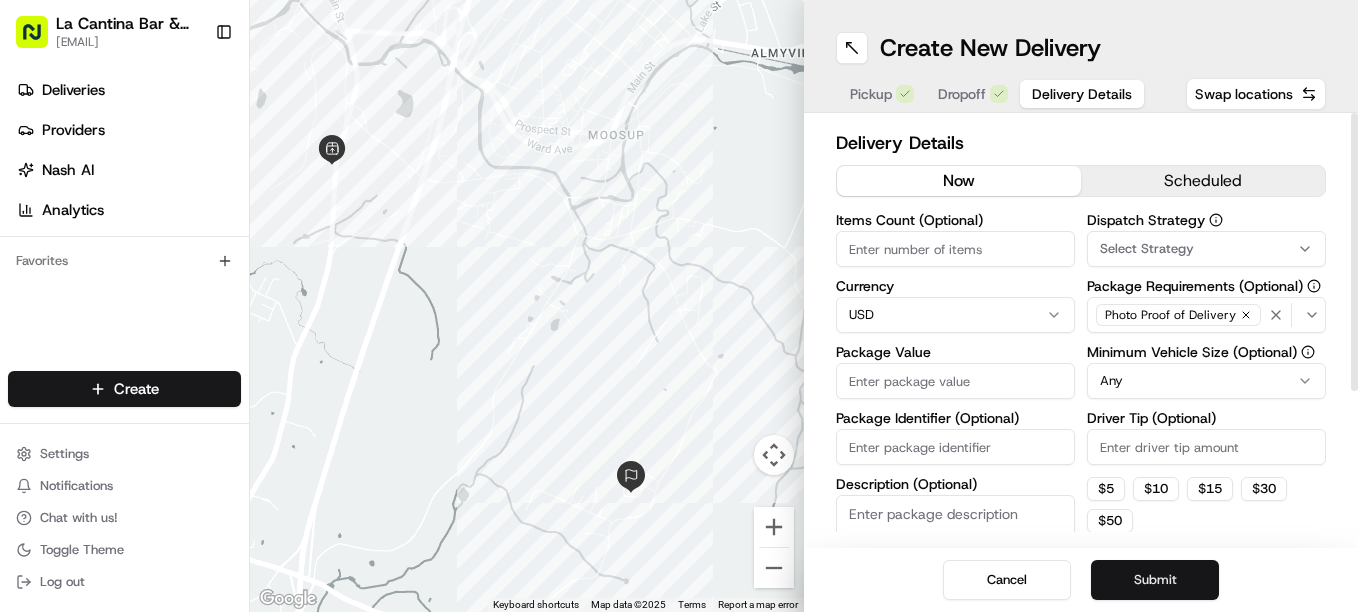 type on "[NUMBER]" 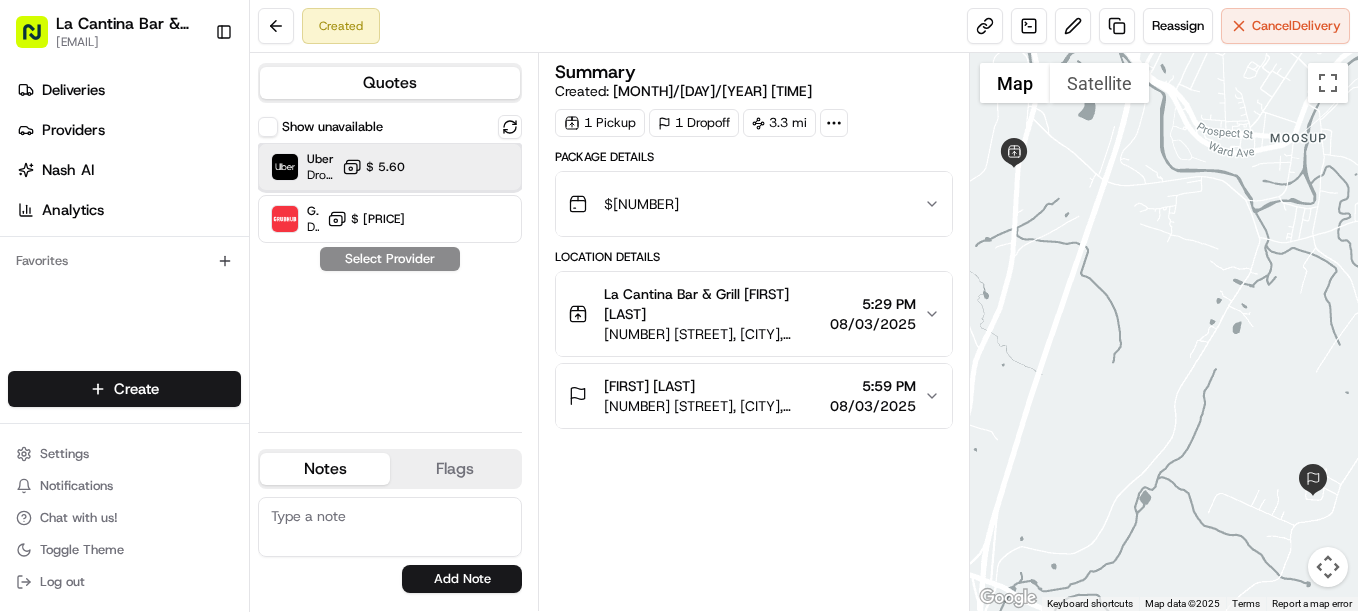 click on "Uber Dropoff ETA   25 minutes $   5.60" at bounding box center (390, 167) 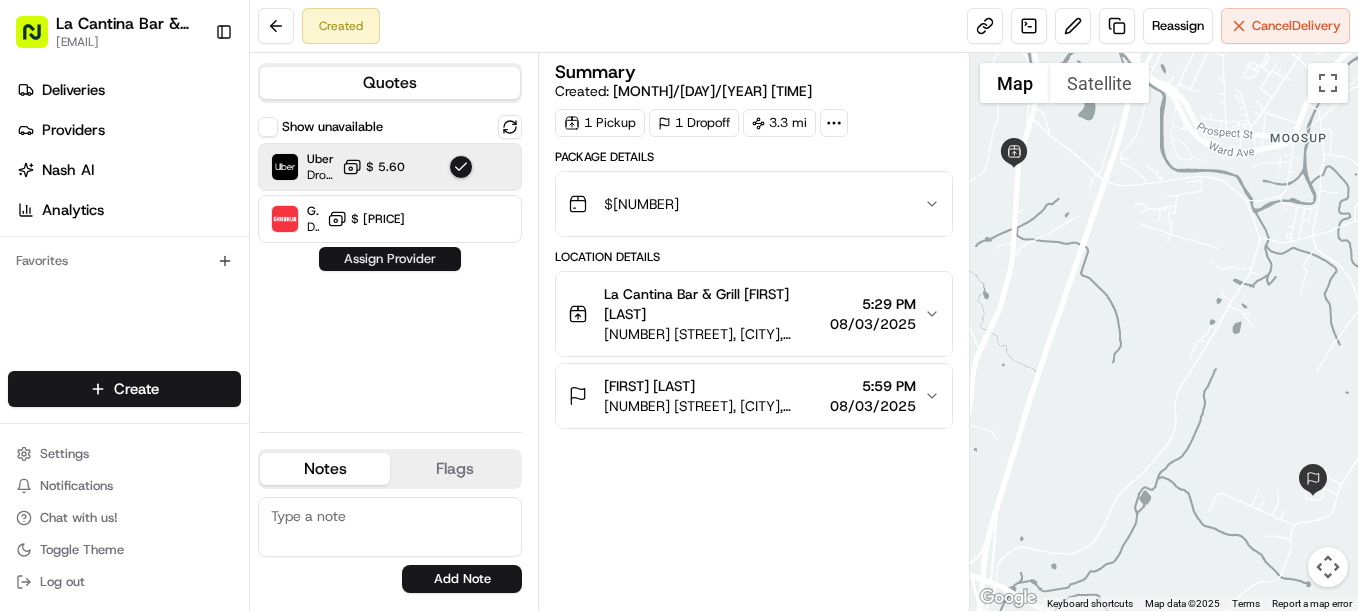 click on "Assign Provider" at bounding box center [390, 259] 